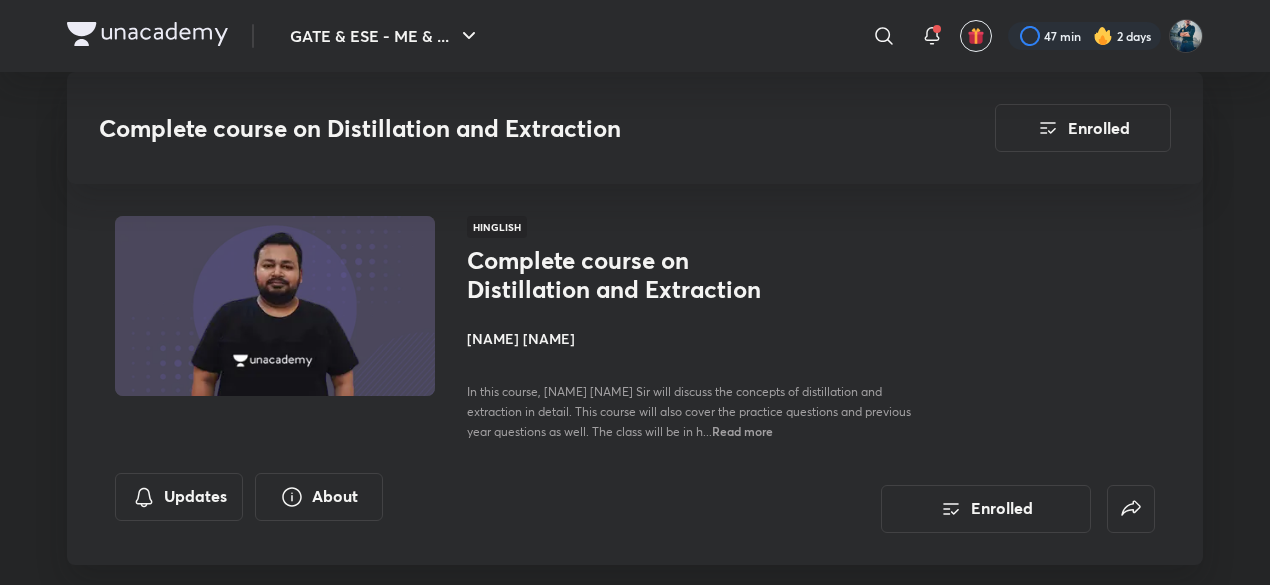 scroll, scrollTop: 1035, scrollLeft: 0, axis: vertical 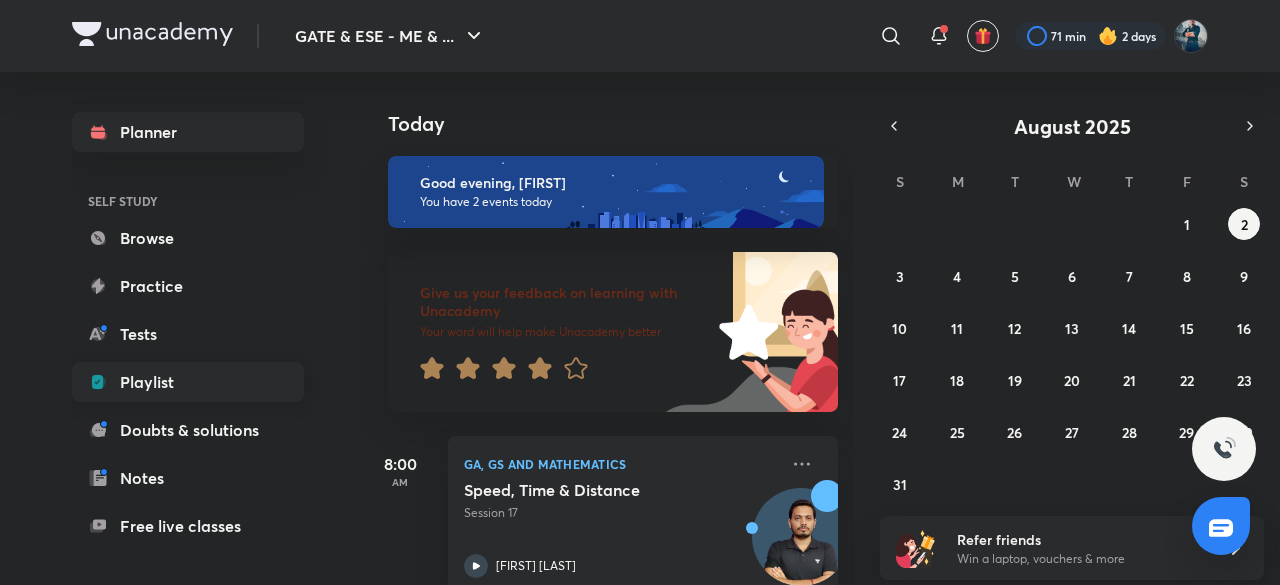 click on "Playlist" at bounding box center [188, 382] 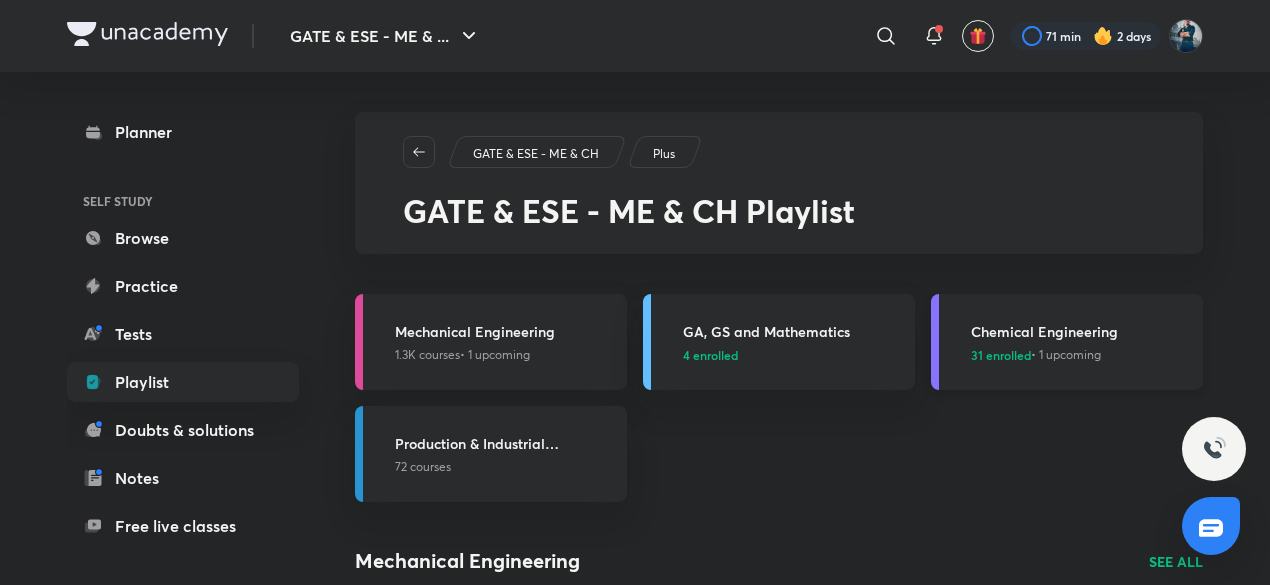 click on "Chemical Engineering" at bounding box center [1081, 331] 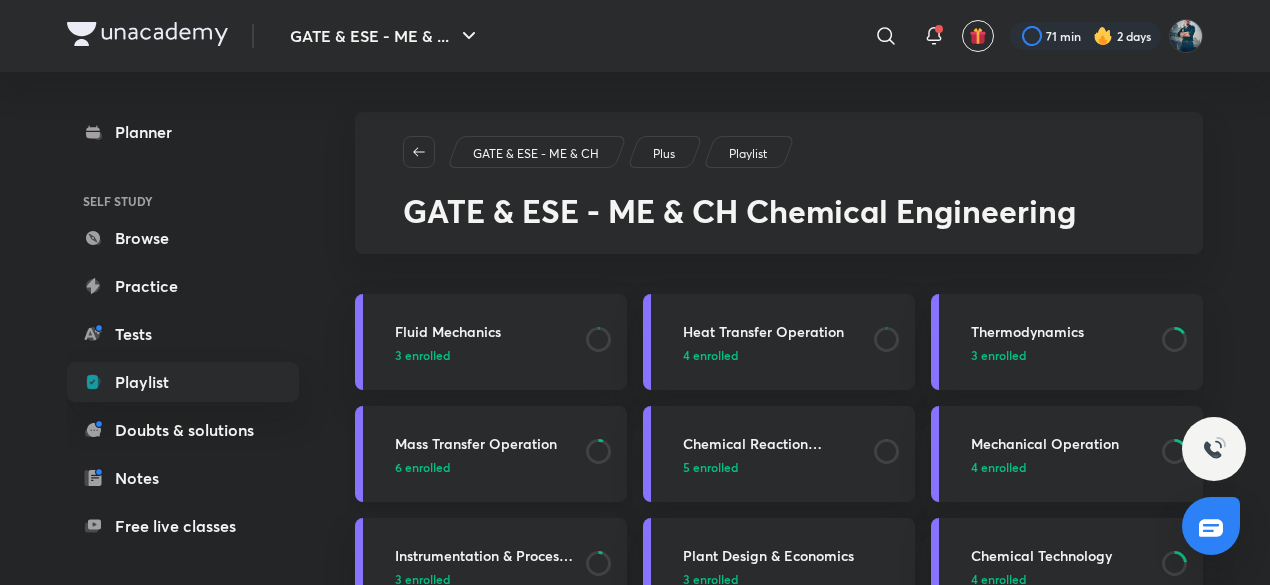 click on "Mass Transfer Operation" at bounding box center (484, 443) 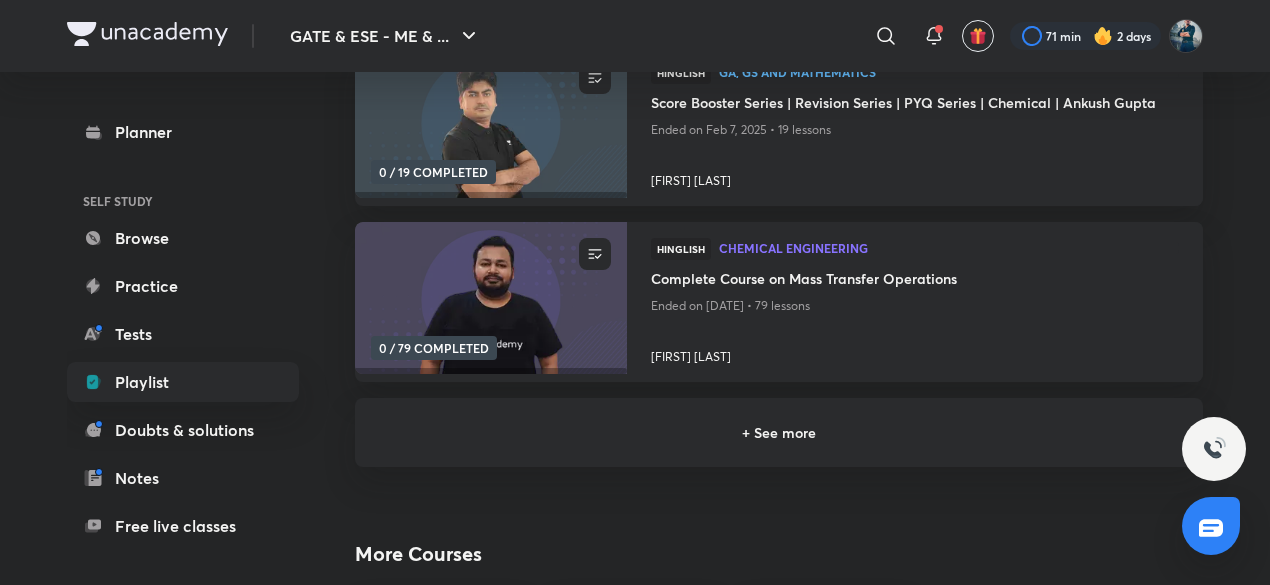 scroll, scrollTop: 540, scrollLeft: 0, axis: vertical 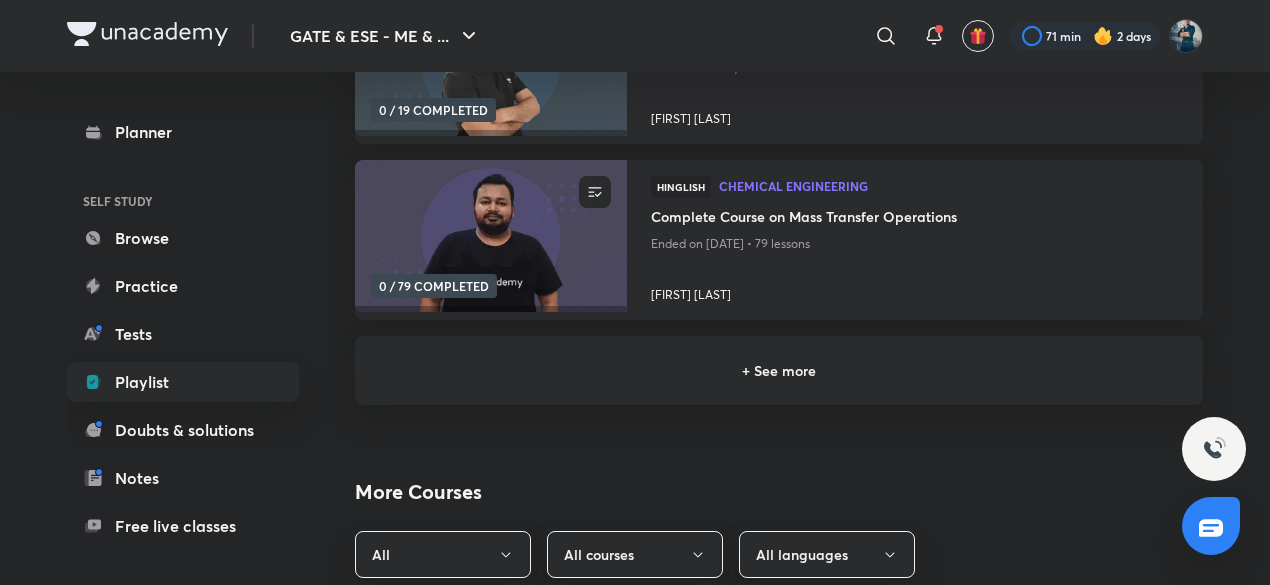 click on "+ See more" at bounding box center (779, 370) 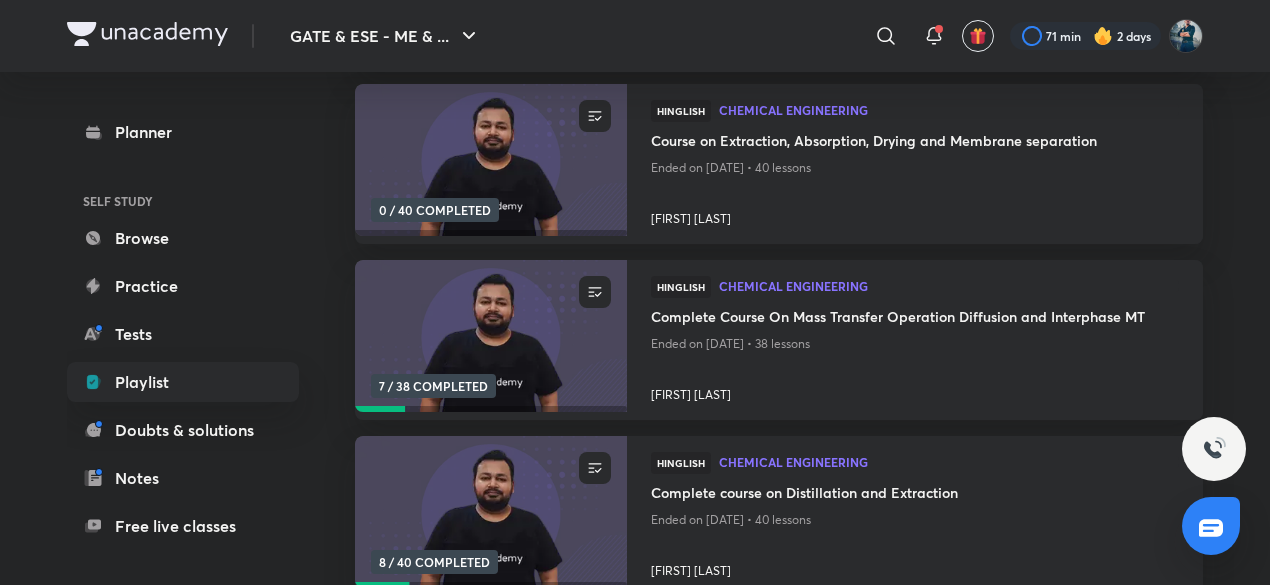 scroll, scrollTop: 826, scrollLeft: 0, axis: vertical 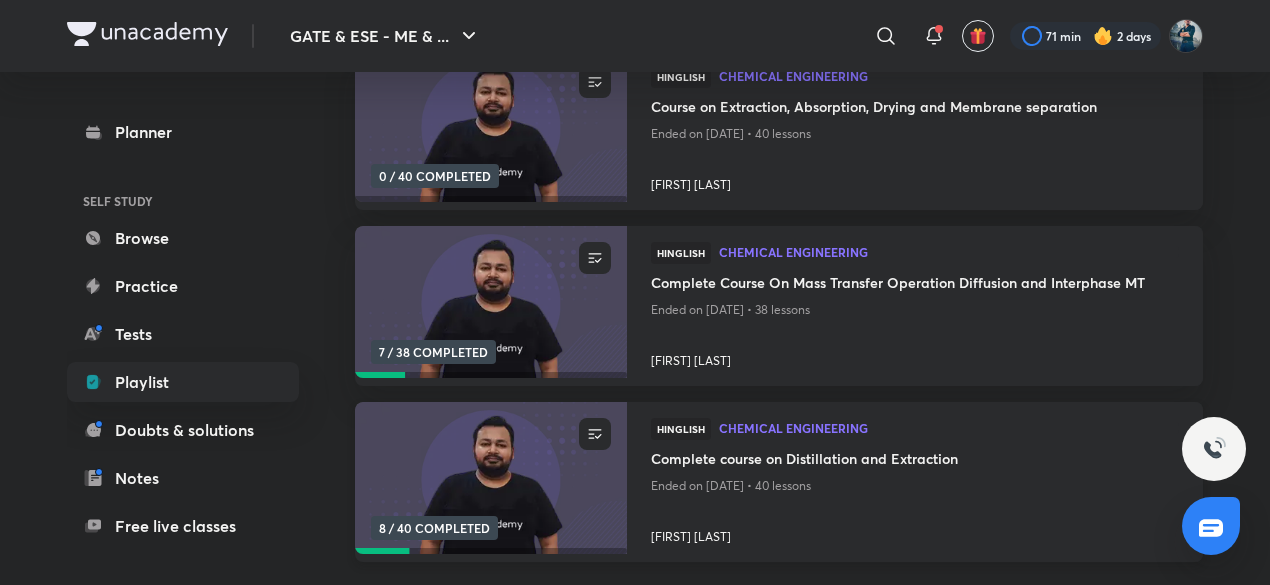 click on "Complete course on Distillation and Extraction" at bounding box center [915, 460] 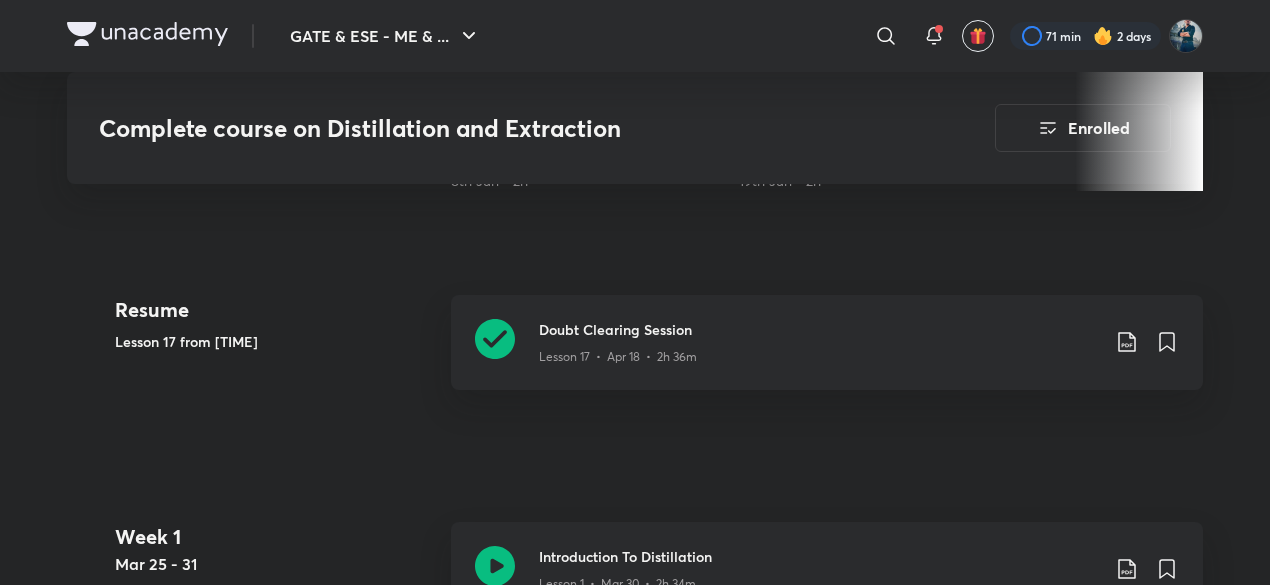 scroll, scrollTop: 879, scrollLeft: 0, axis: vertical 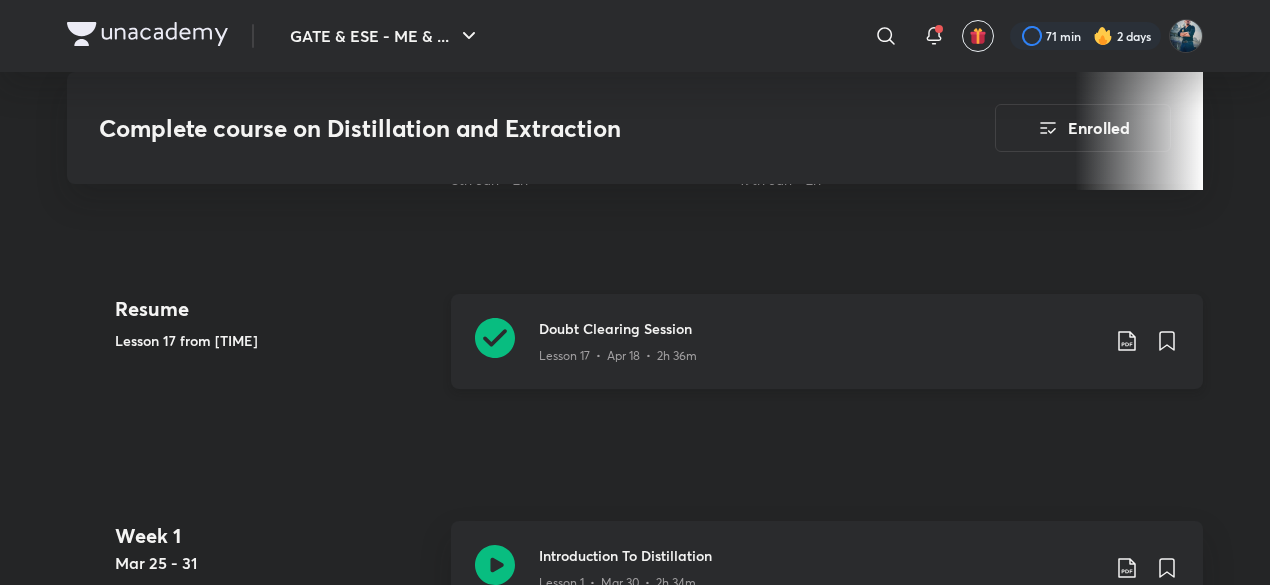 click on "Doubt Clearing Session" at bounding box center [819, 328] 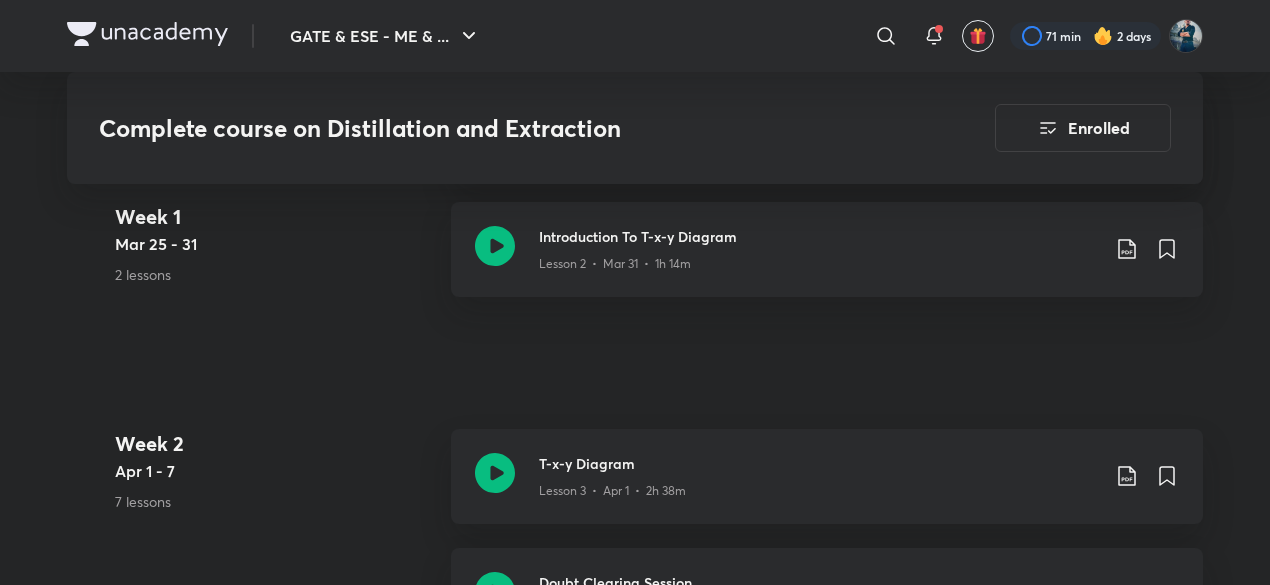 scroll, scrollTop: 1319, scrollLeft: 0, axis: vertical 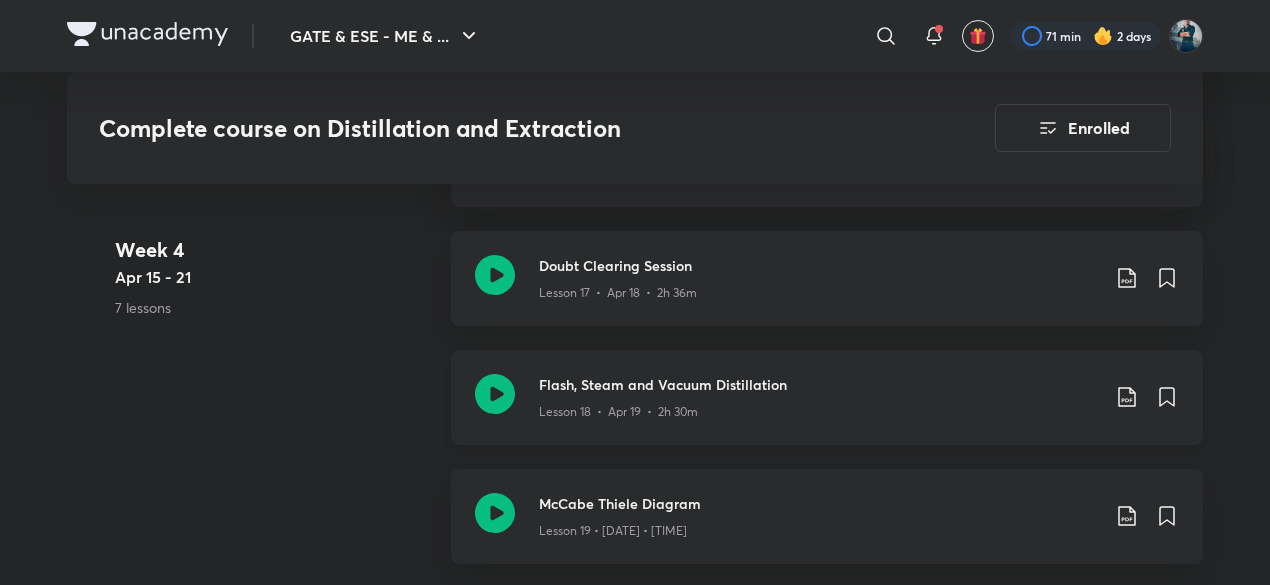 click on "Flash, Steam and Vacuum Distillation" at bounding box center (819, 384) 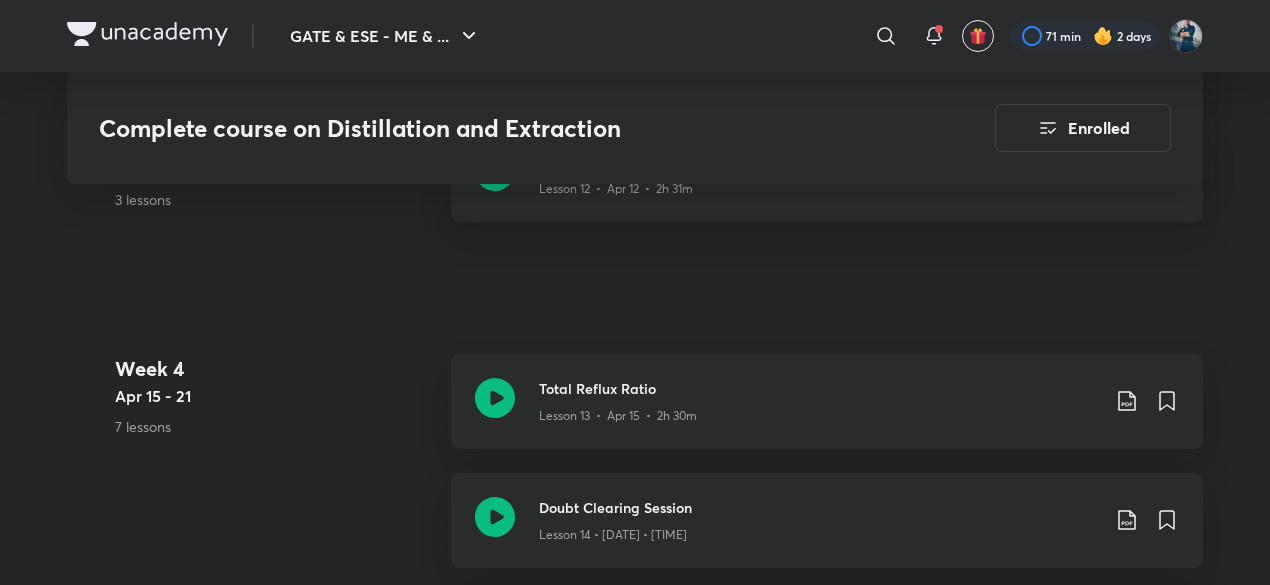 scroll, scrollTop: 2838, scrollLeft: 0, axis: vertical 